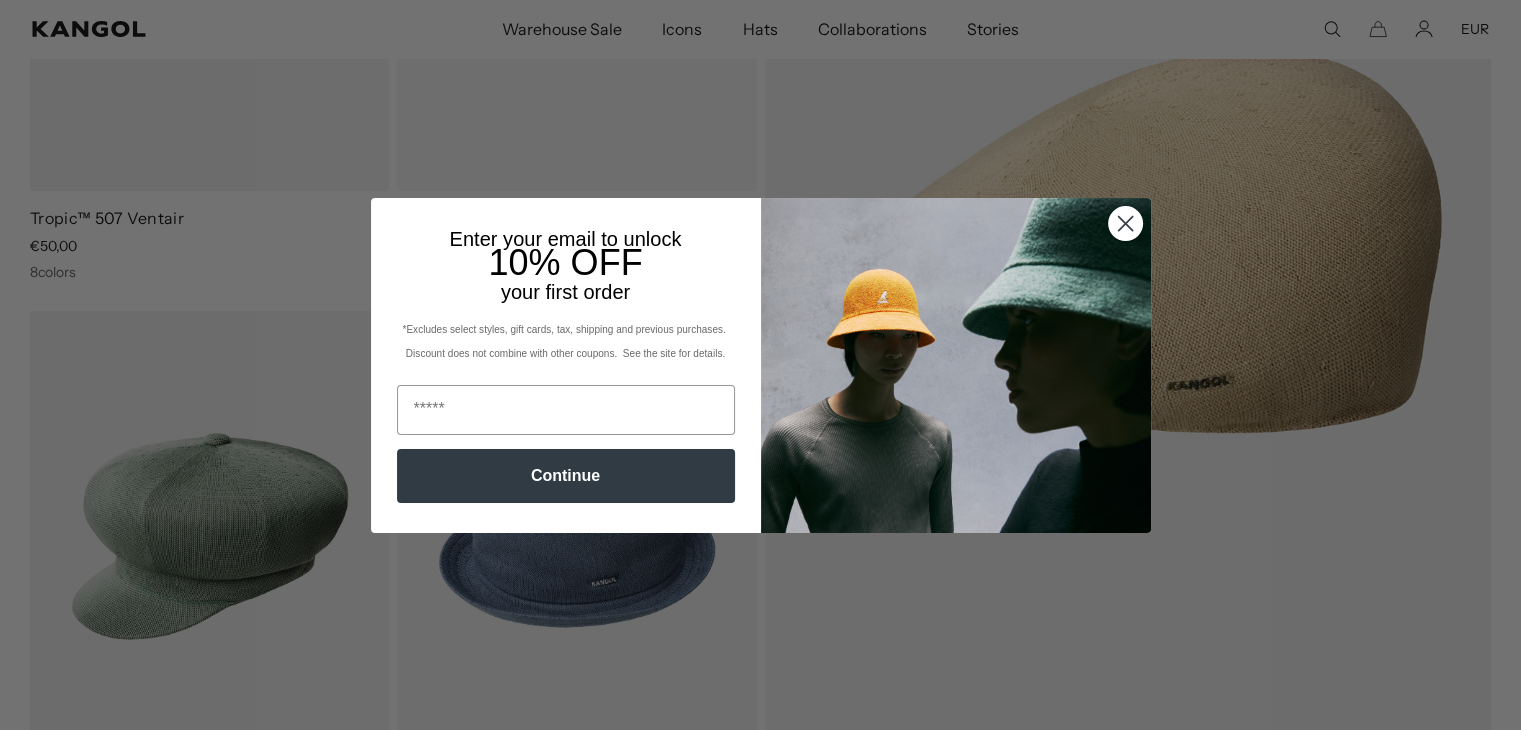 scroll, scrollTop: 480, scrollLeft: 0, axis: vertical 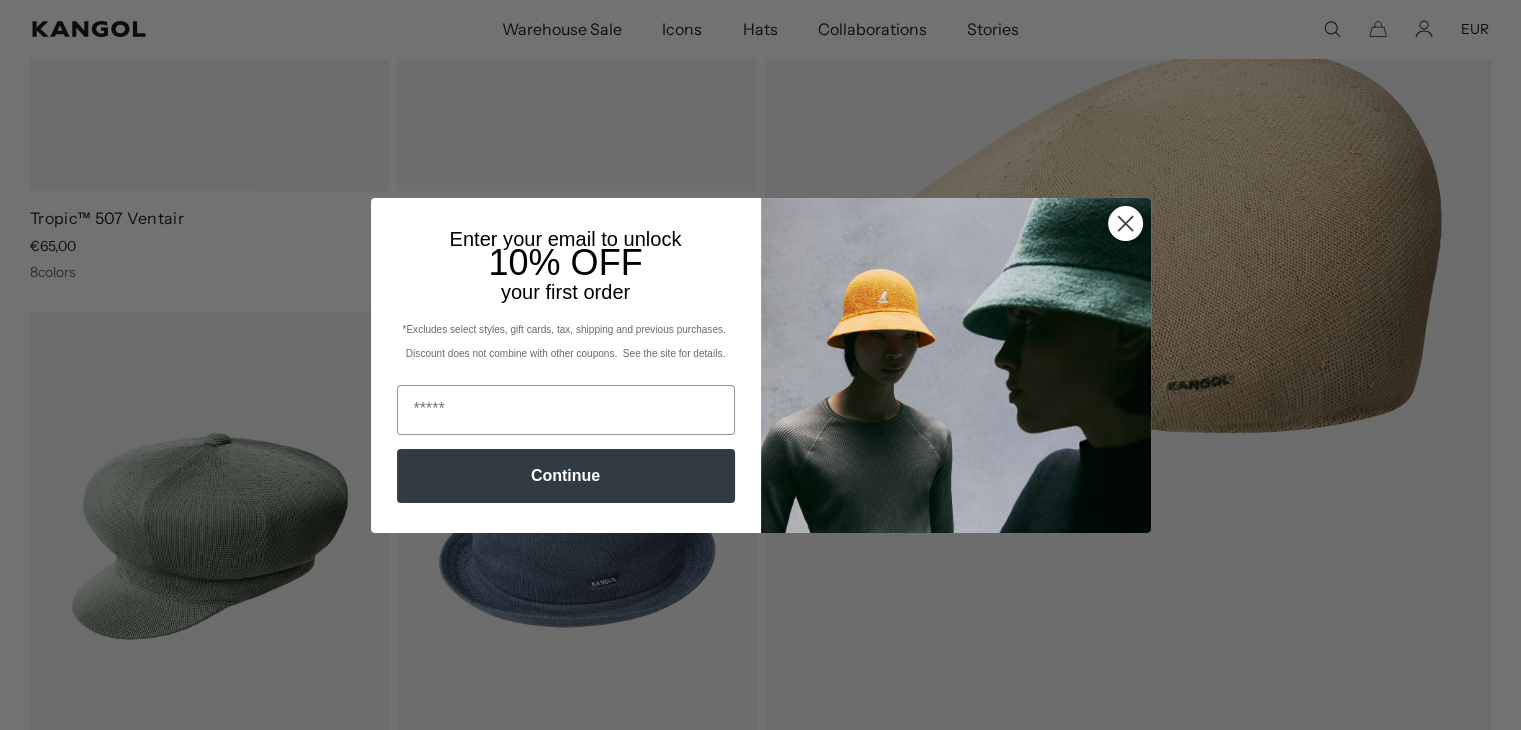 click 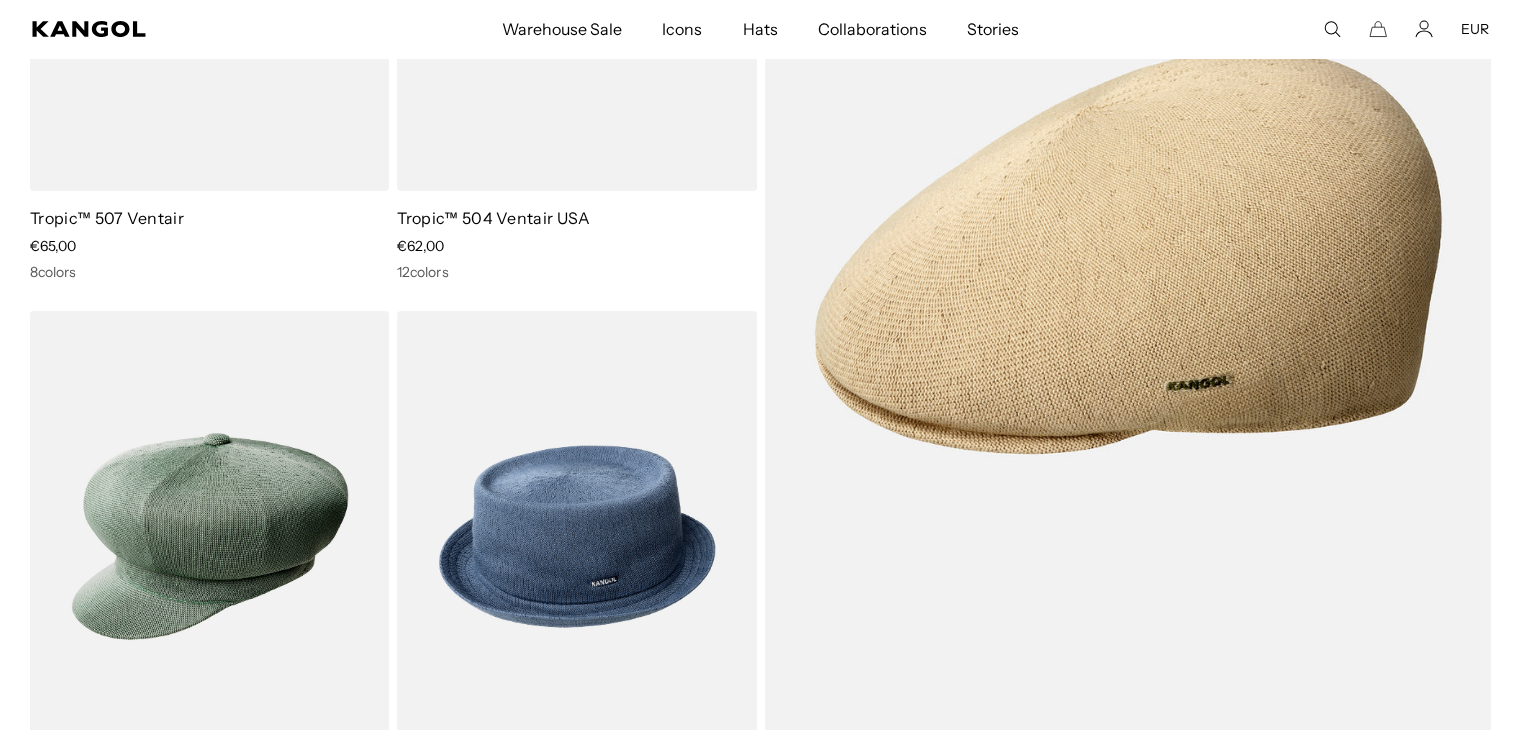 scroll, scrollTop: 588, scrollLeft: 0, axis: vertical 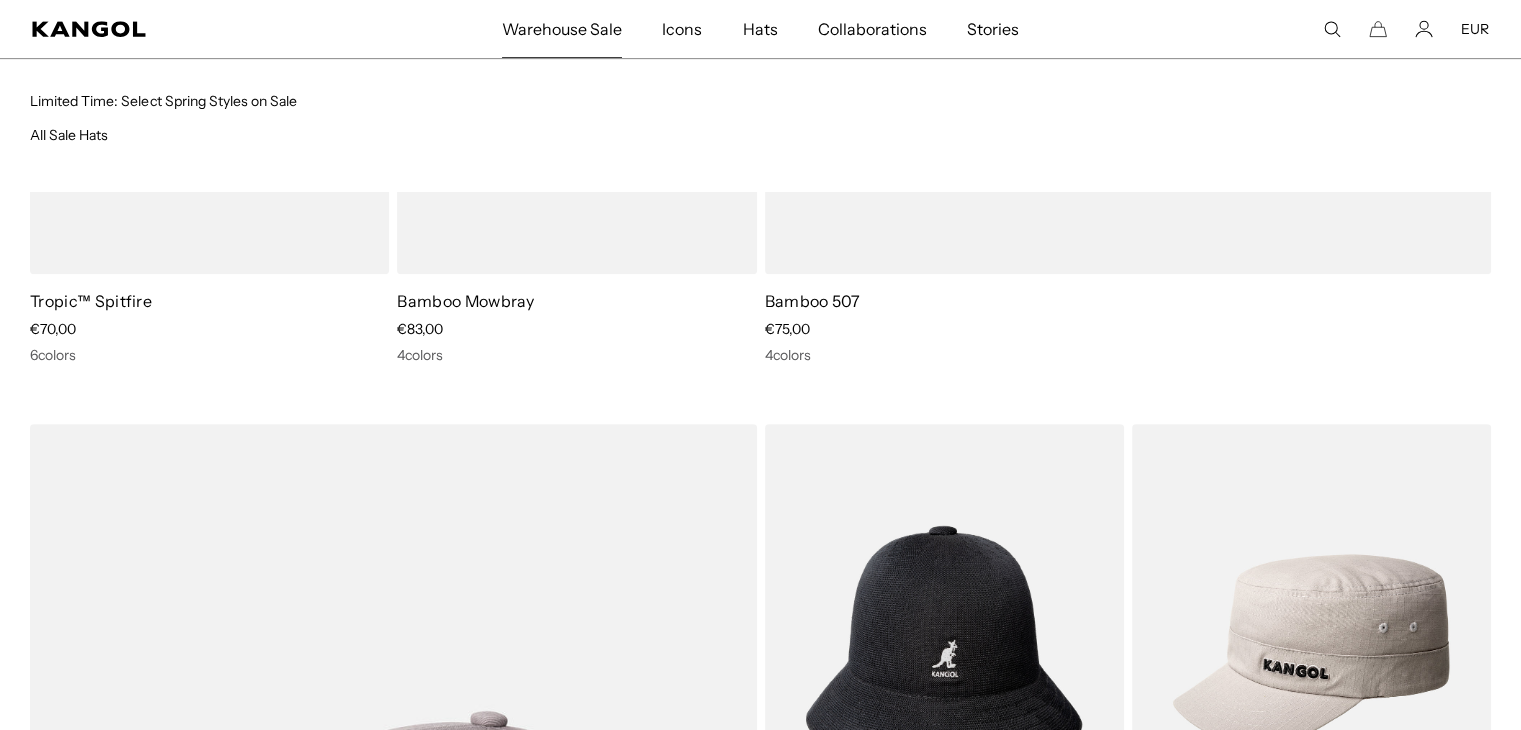 click on "Warehouse Sale" at bounding box center (562, 29) 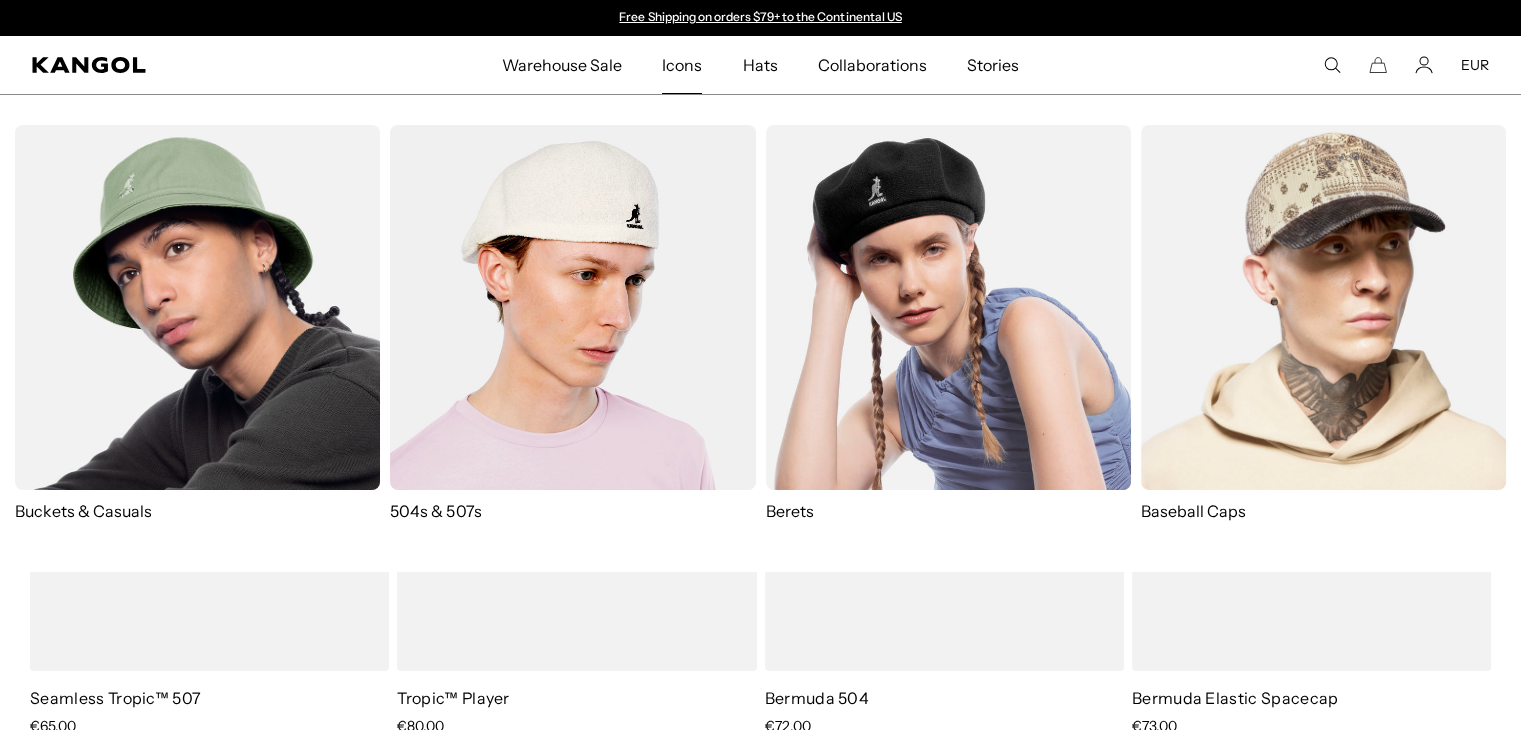 scroll, scrollTop: 0, scrollLeft: 0, axis: both 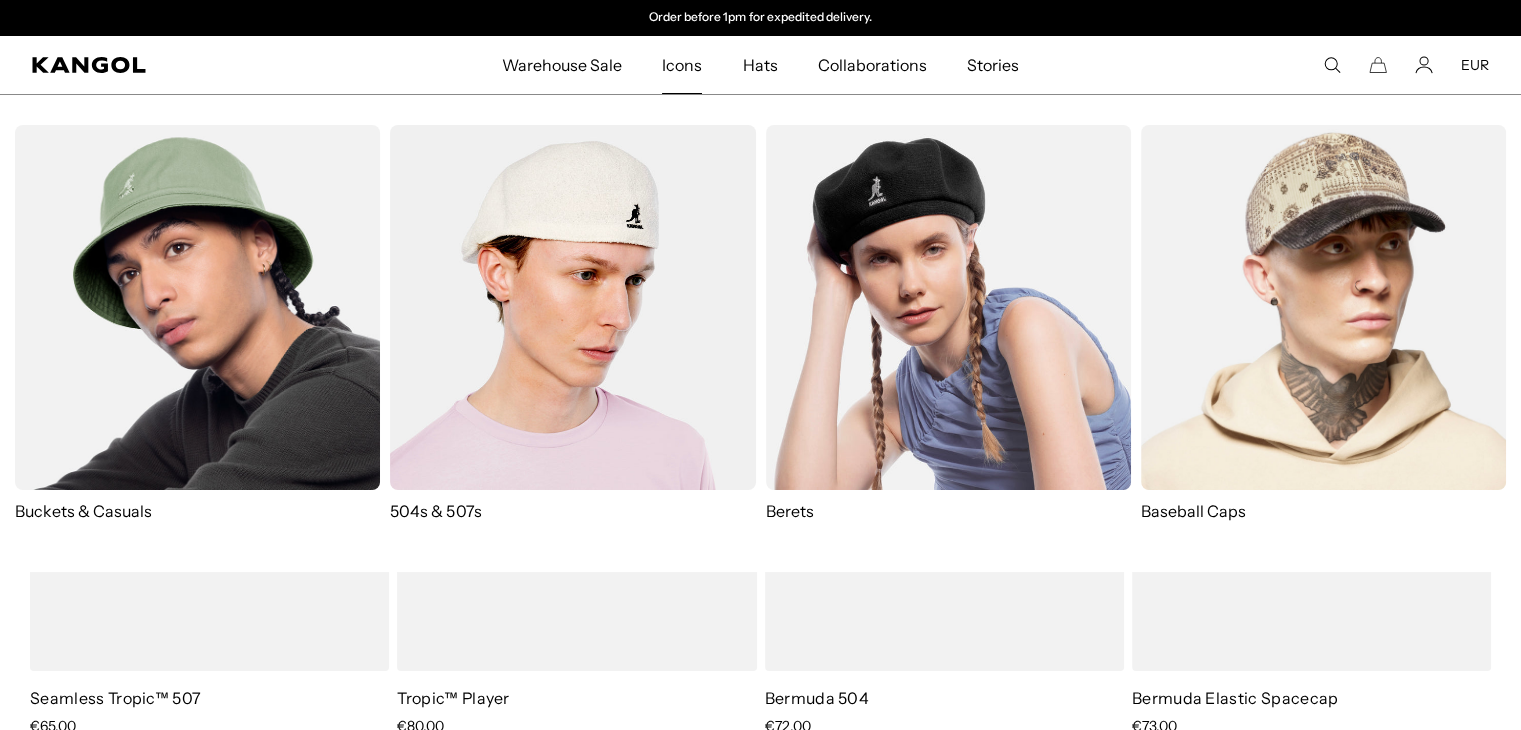 click at bounding box center (572, 307) 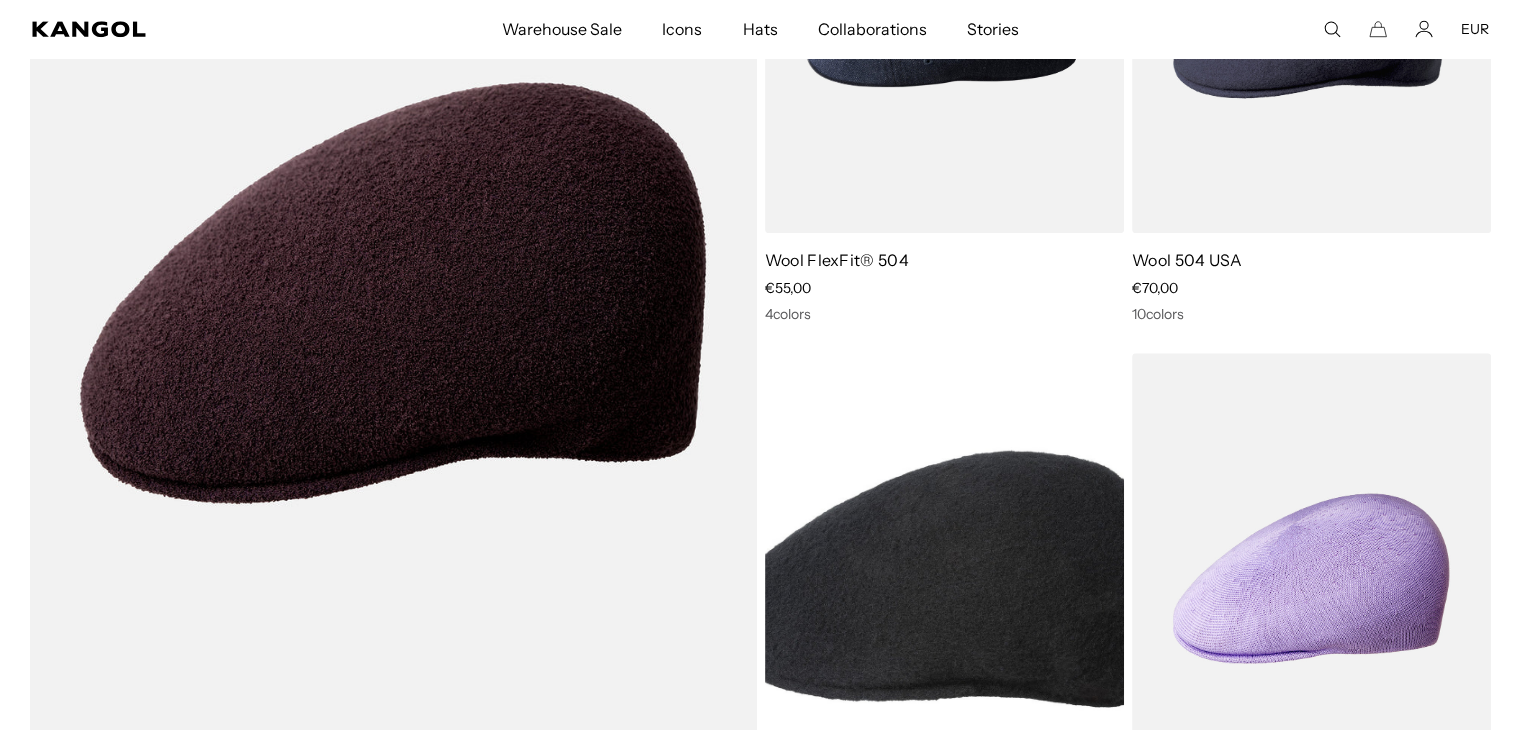 scroll, scrollTop: 1626, scrollLeft: 0, axis: vertical 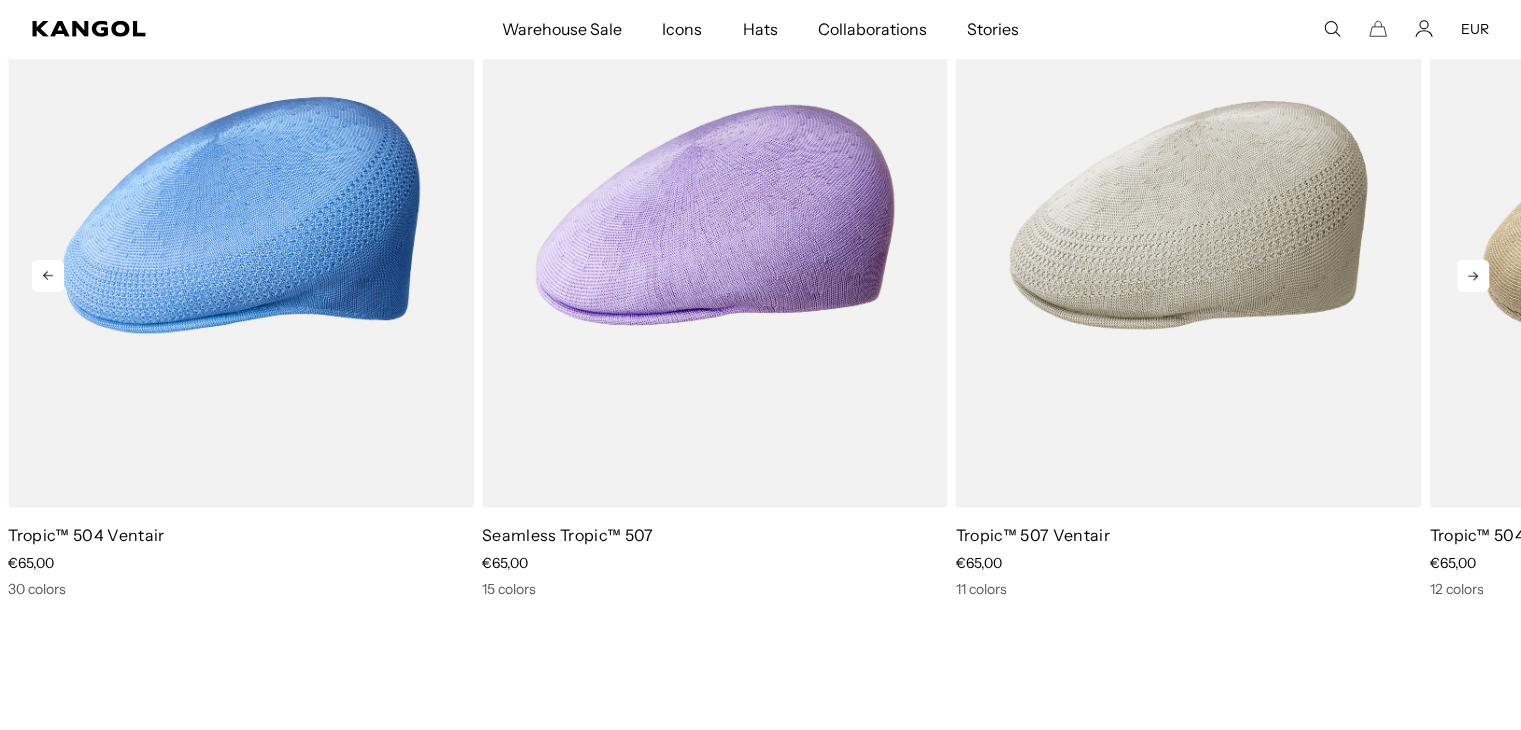 click 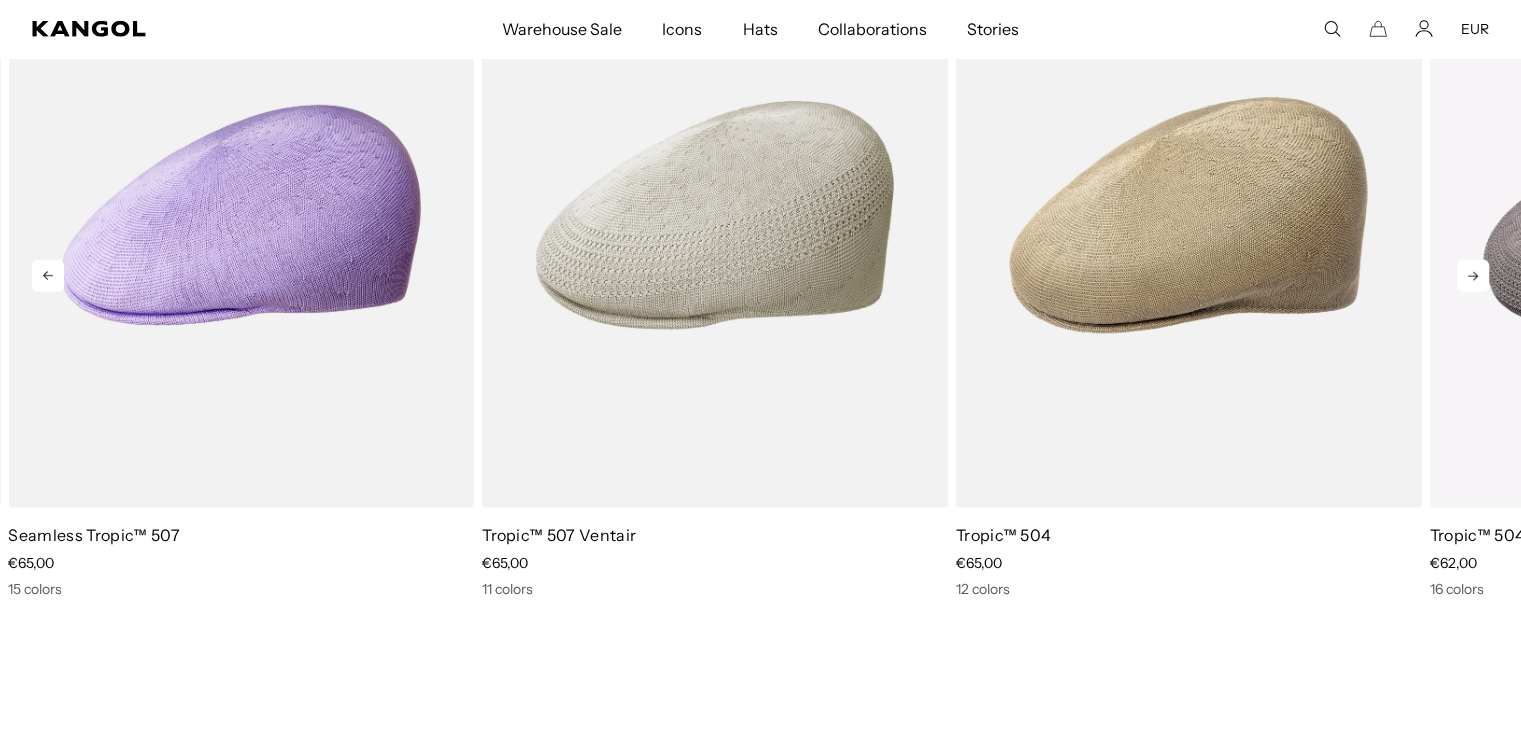 click 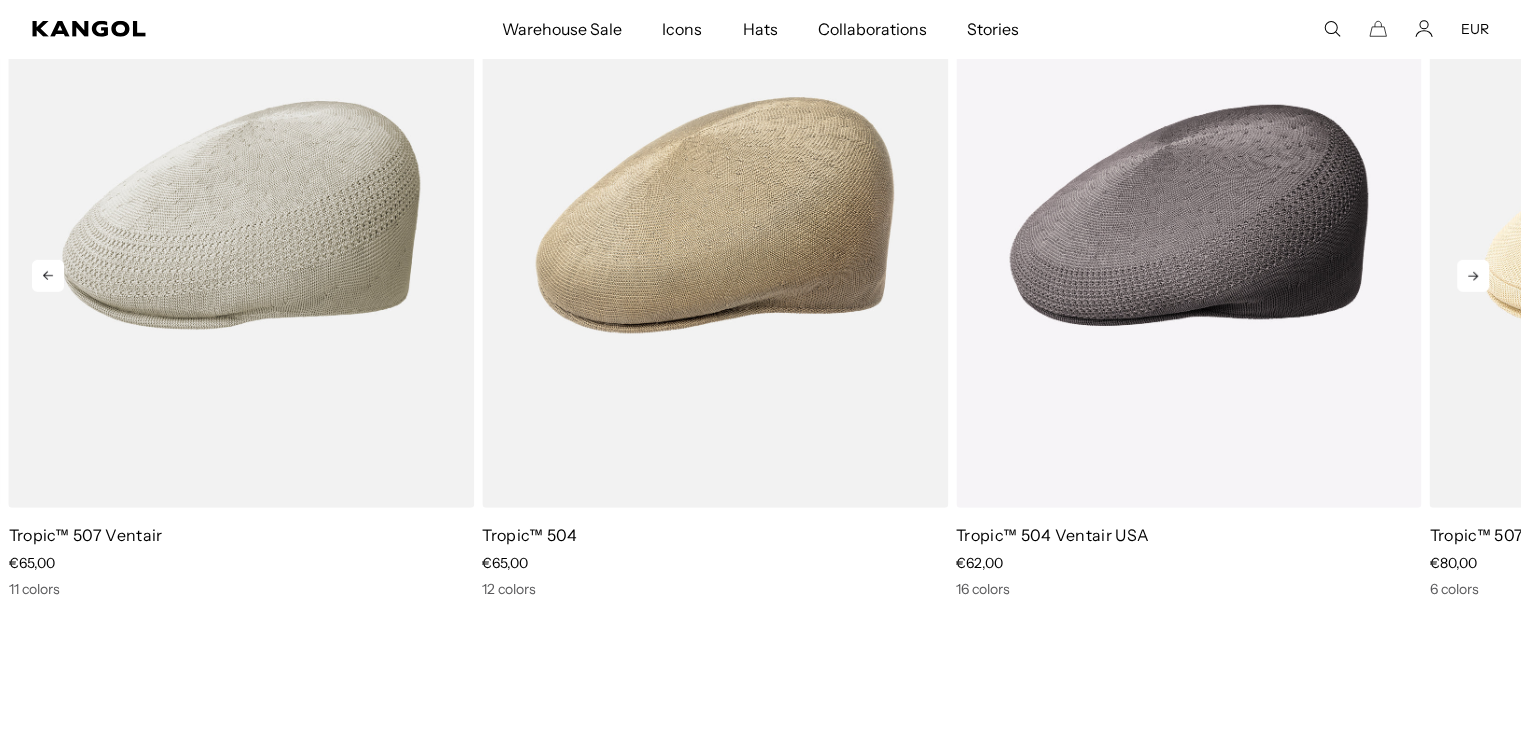 click 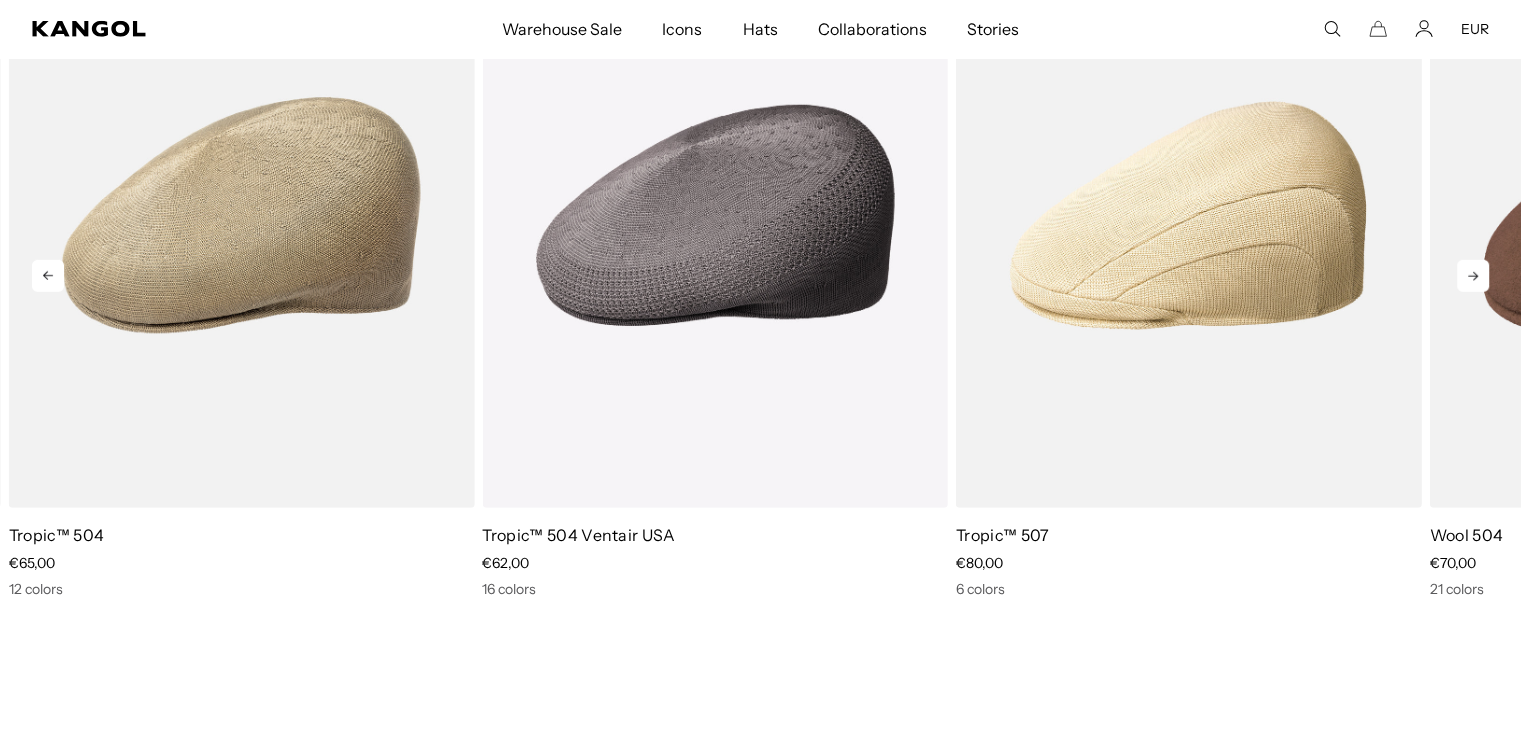 click 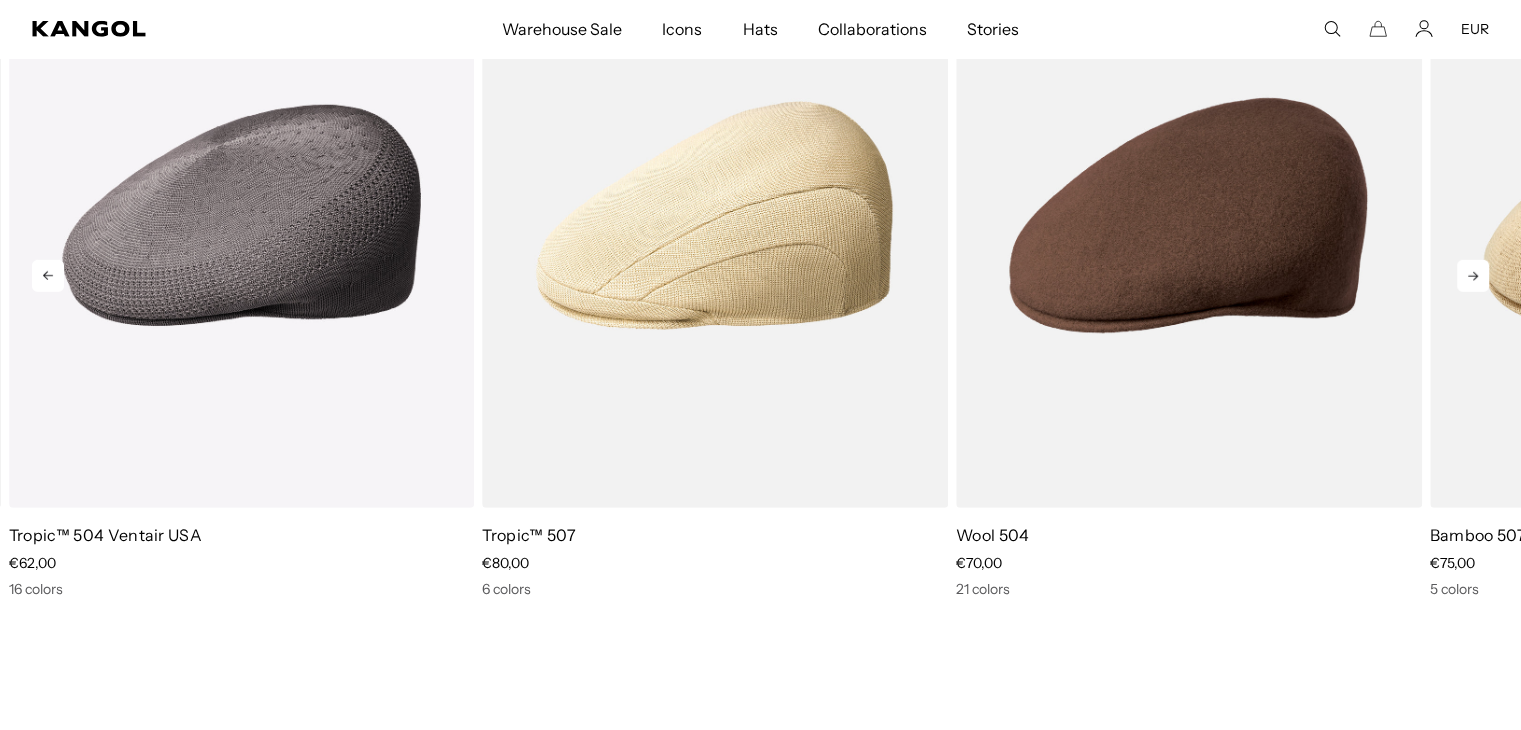 click 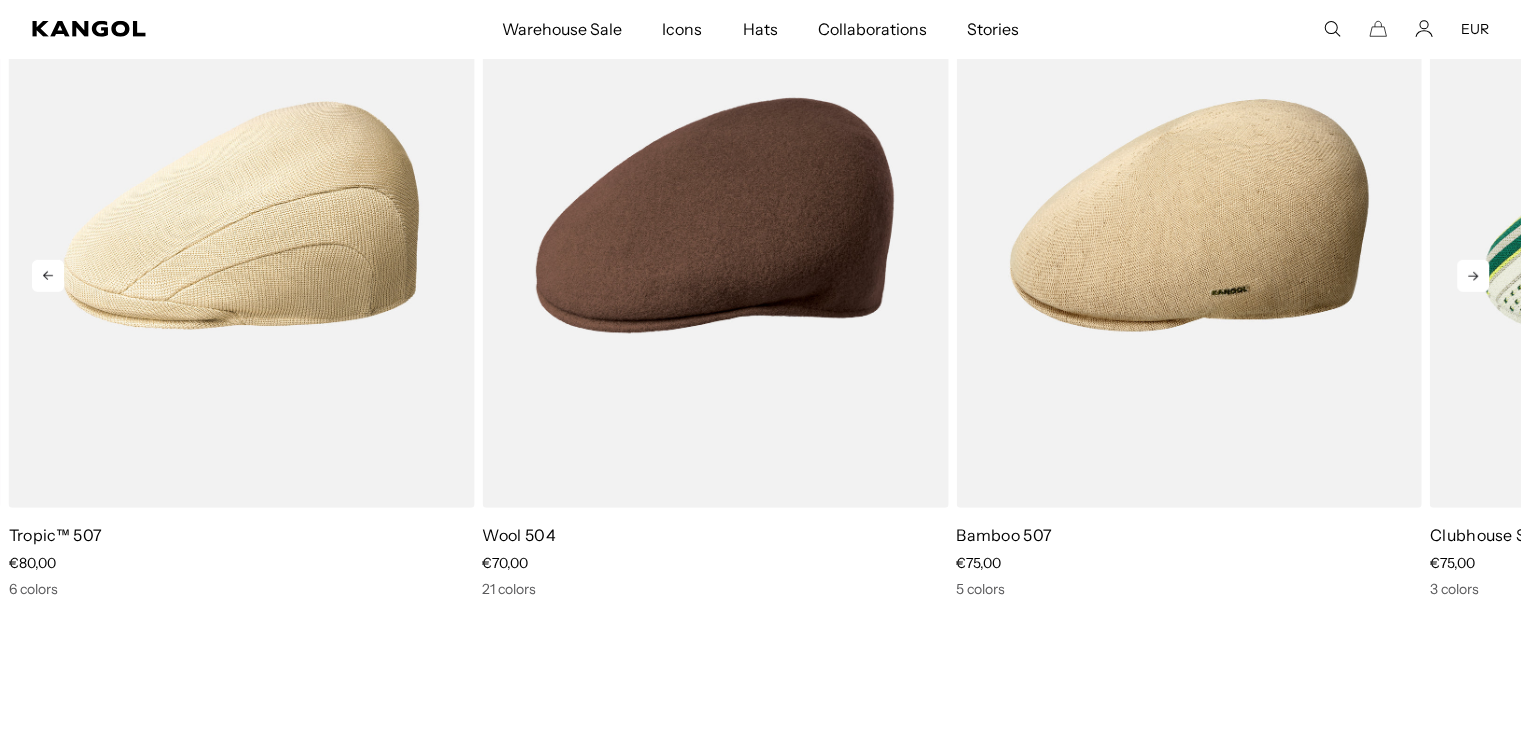 scroll, scrollTop: 0, scrollLeft: 0, axis: both 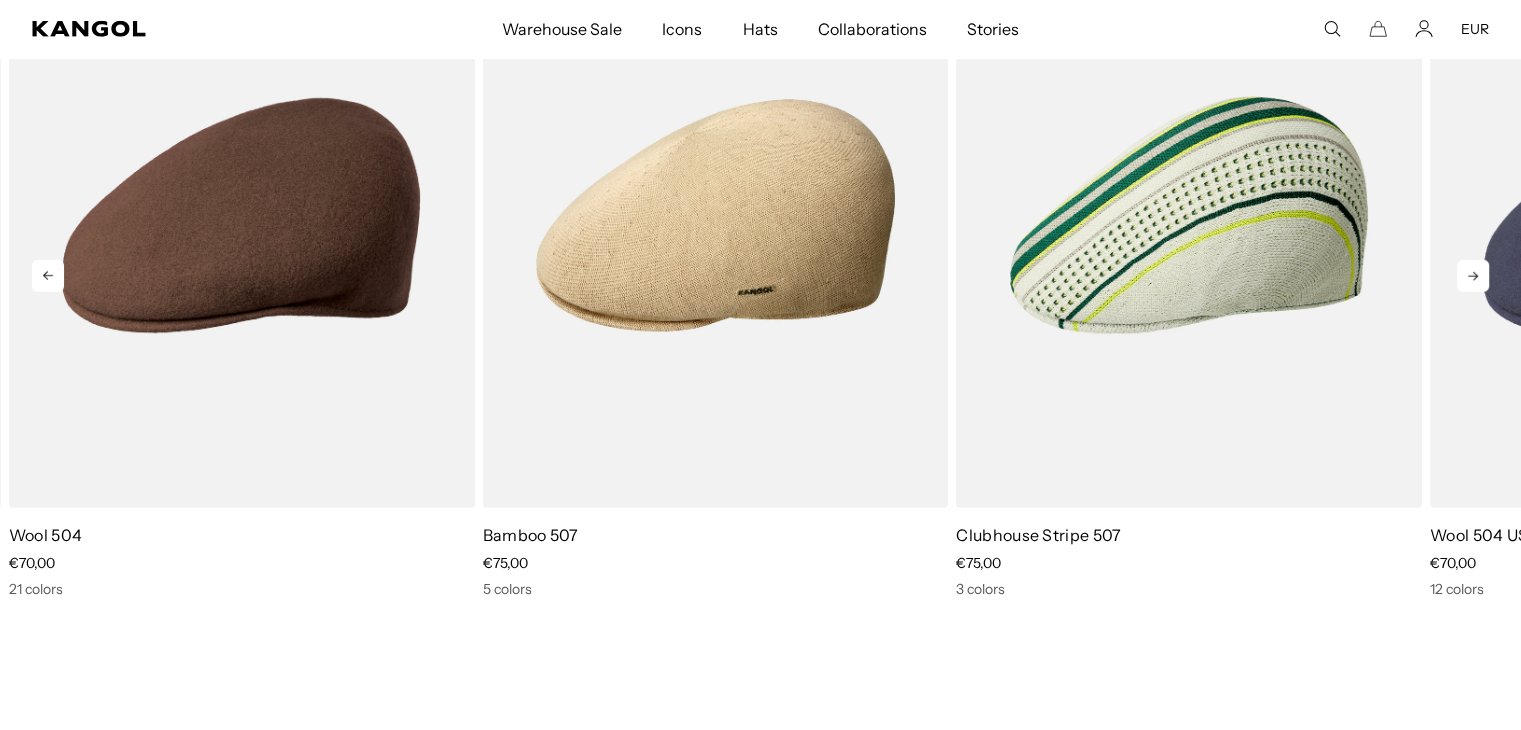 click 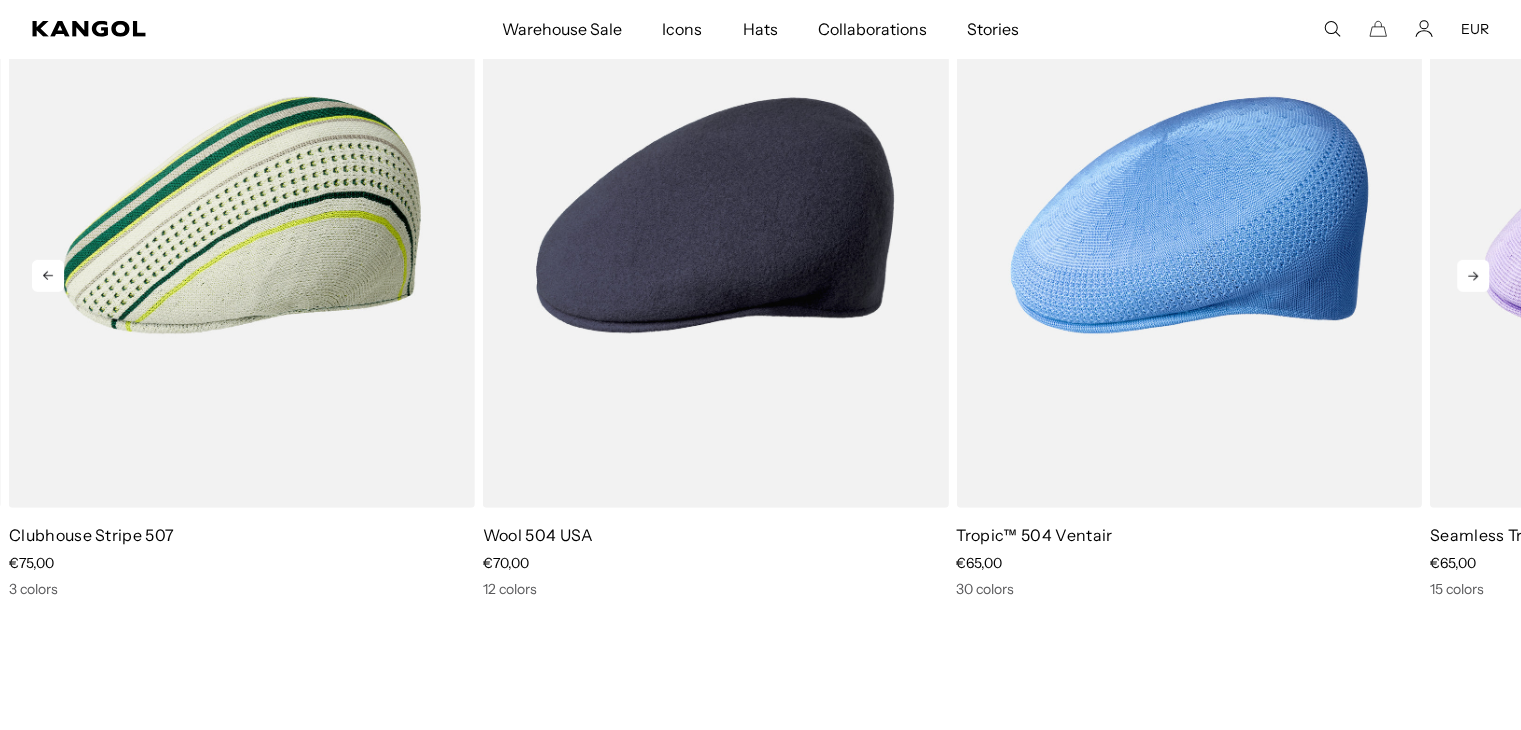click 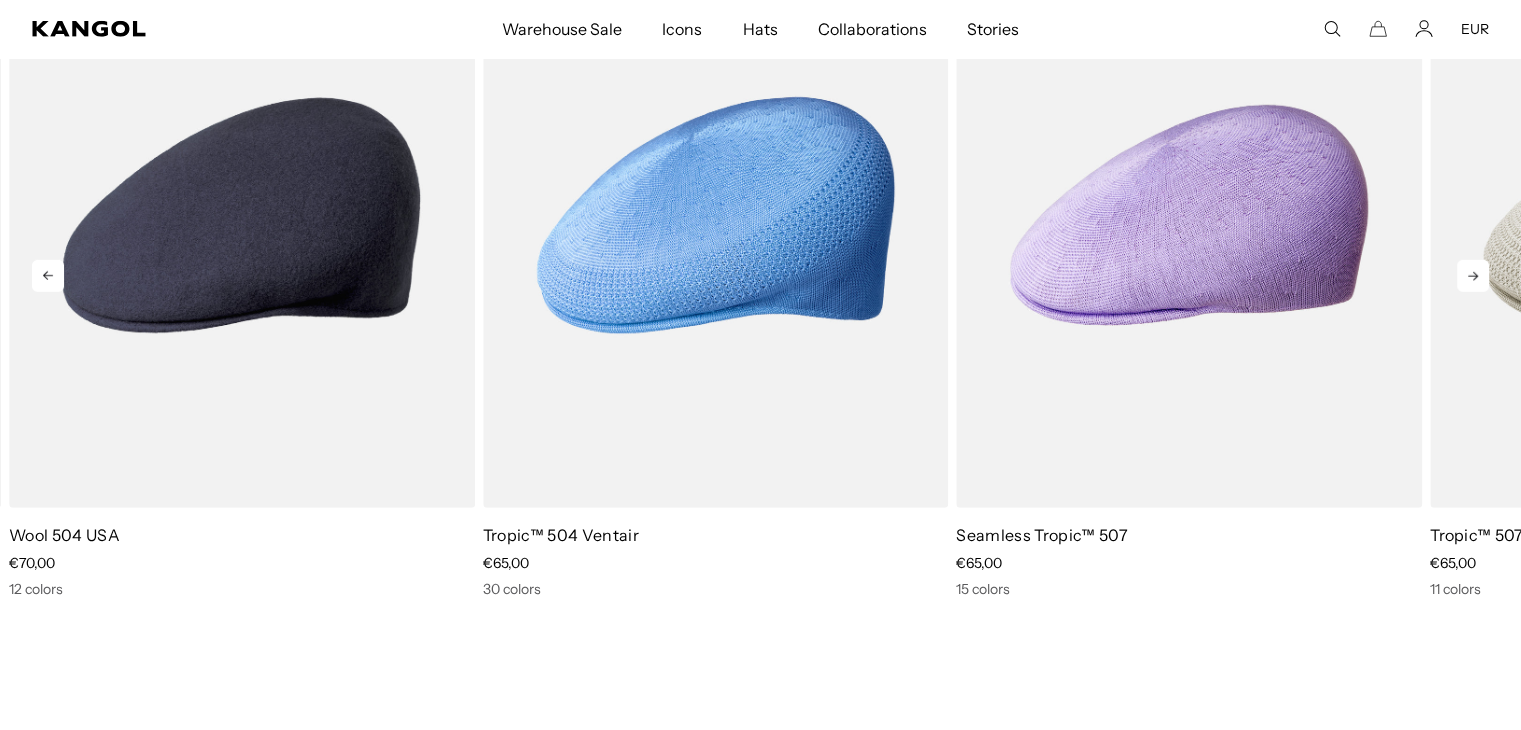 click 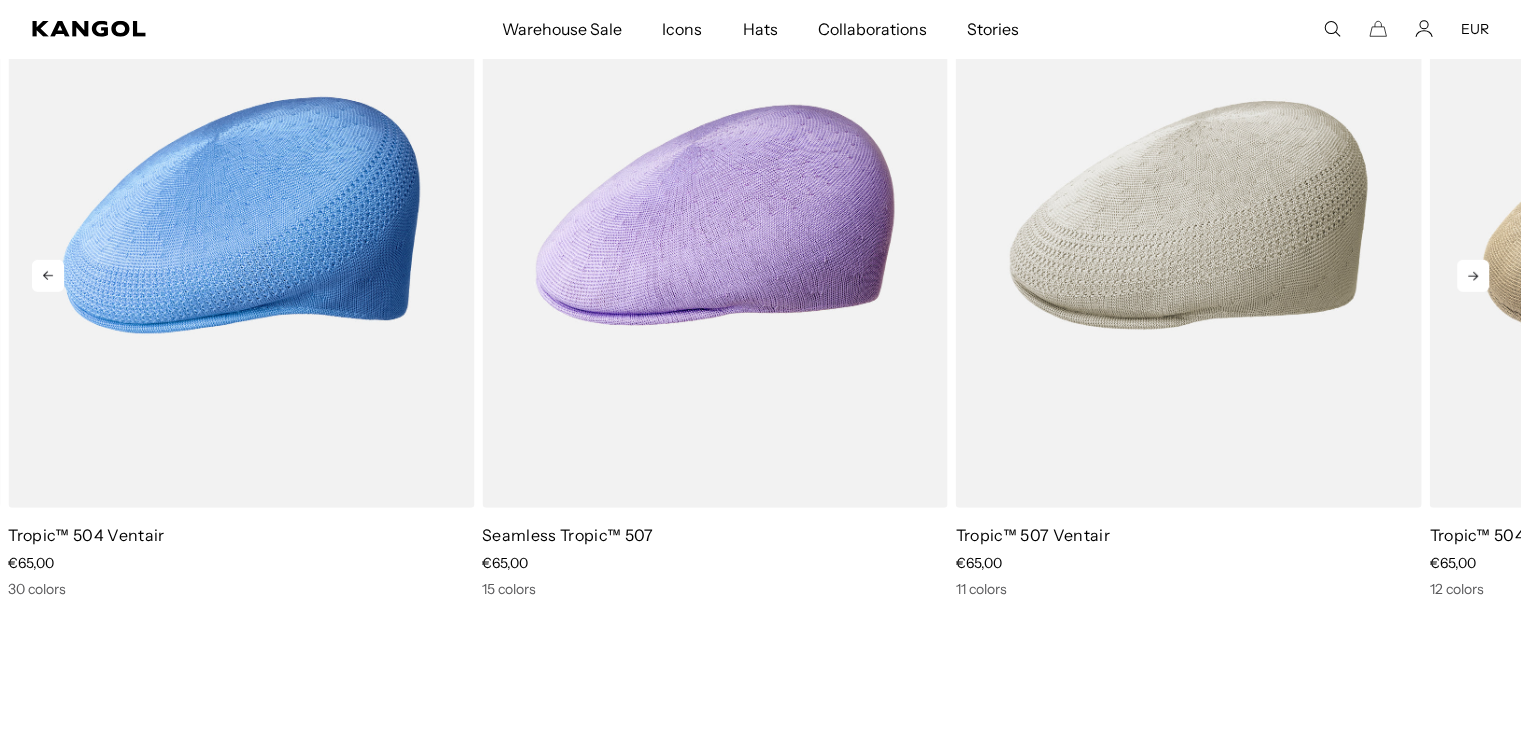 click 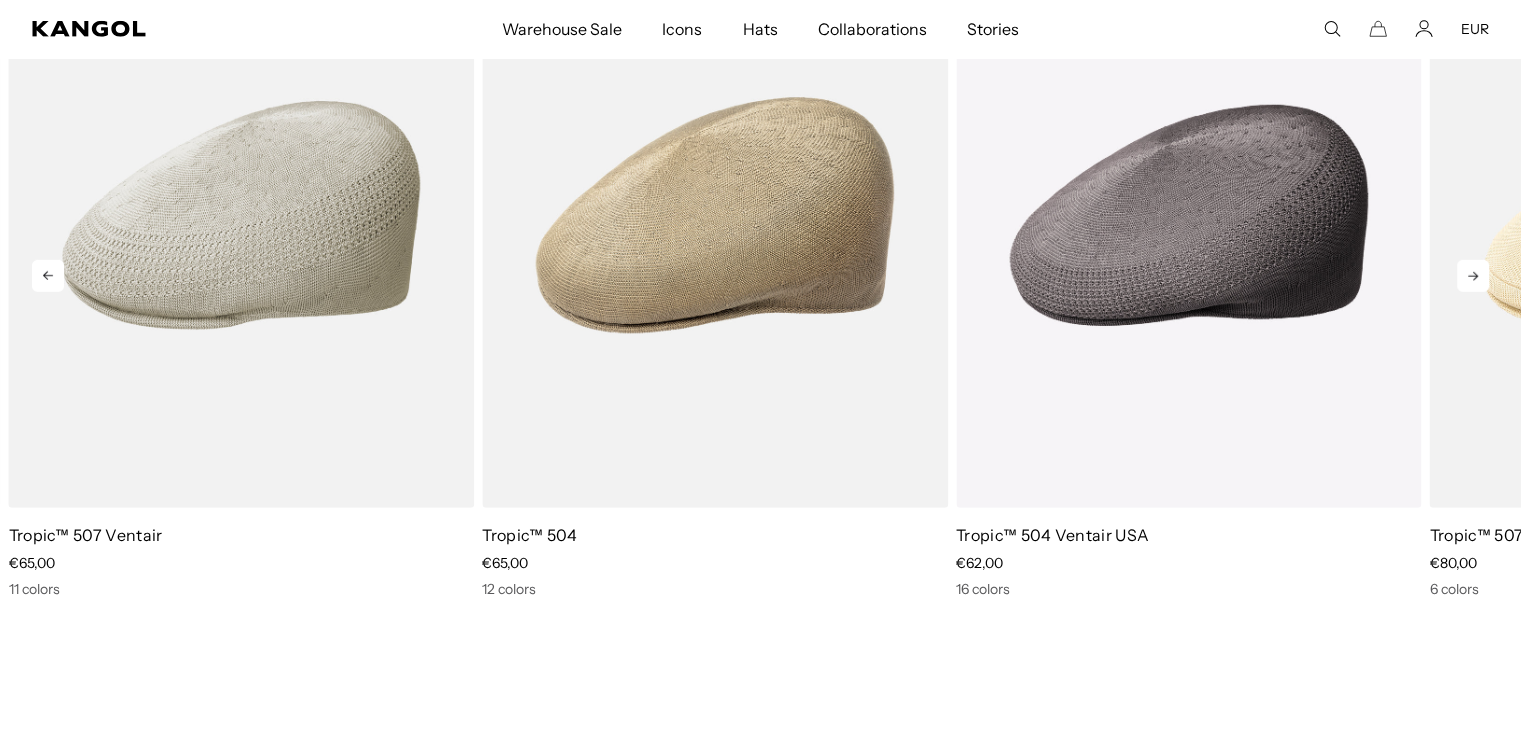 click 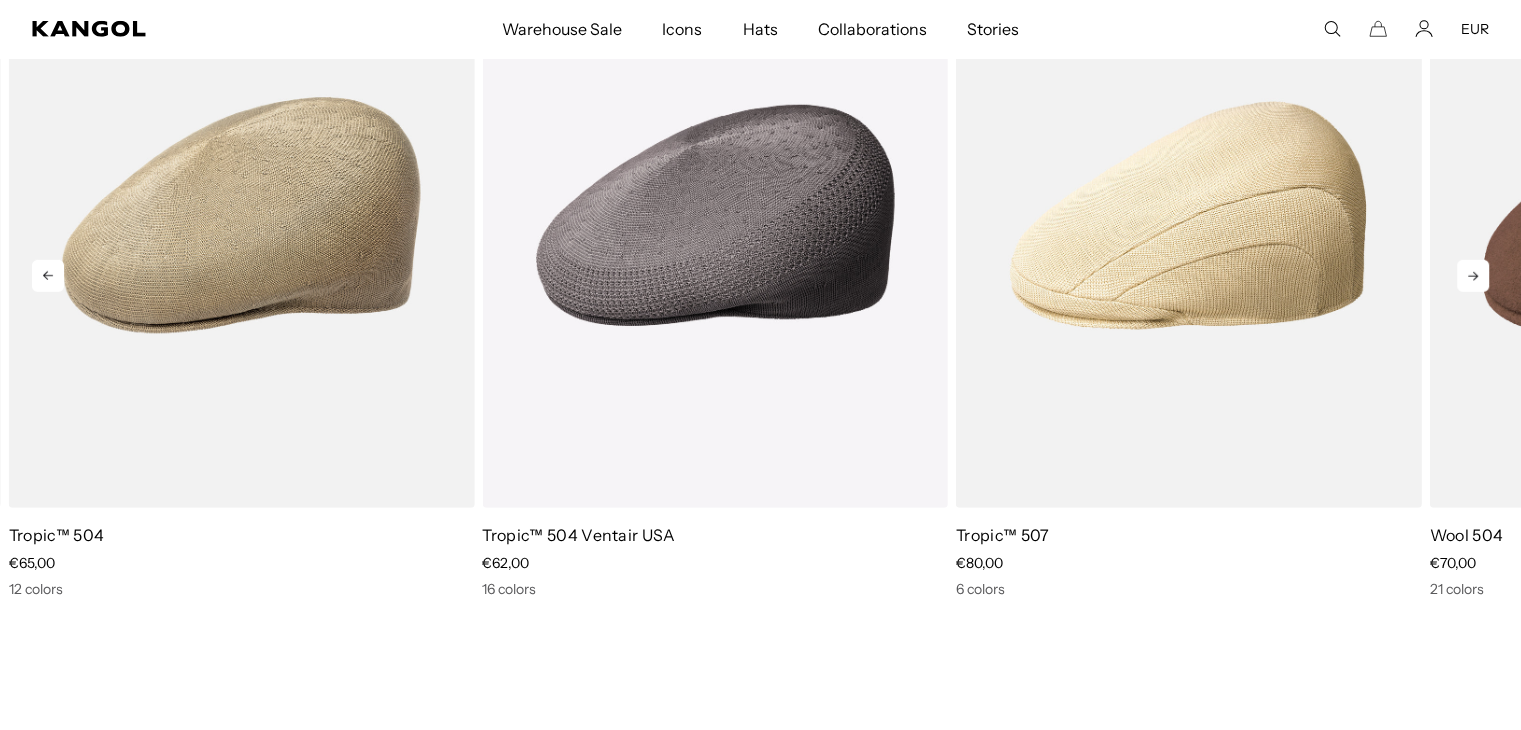 click 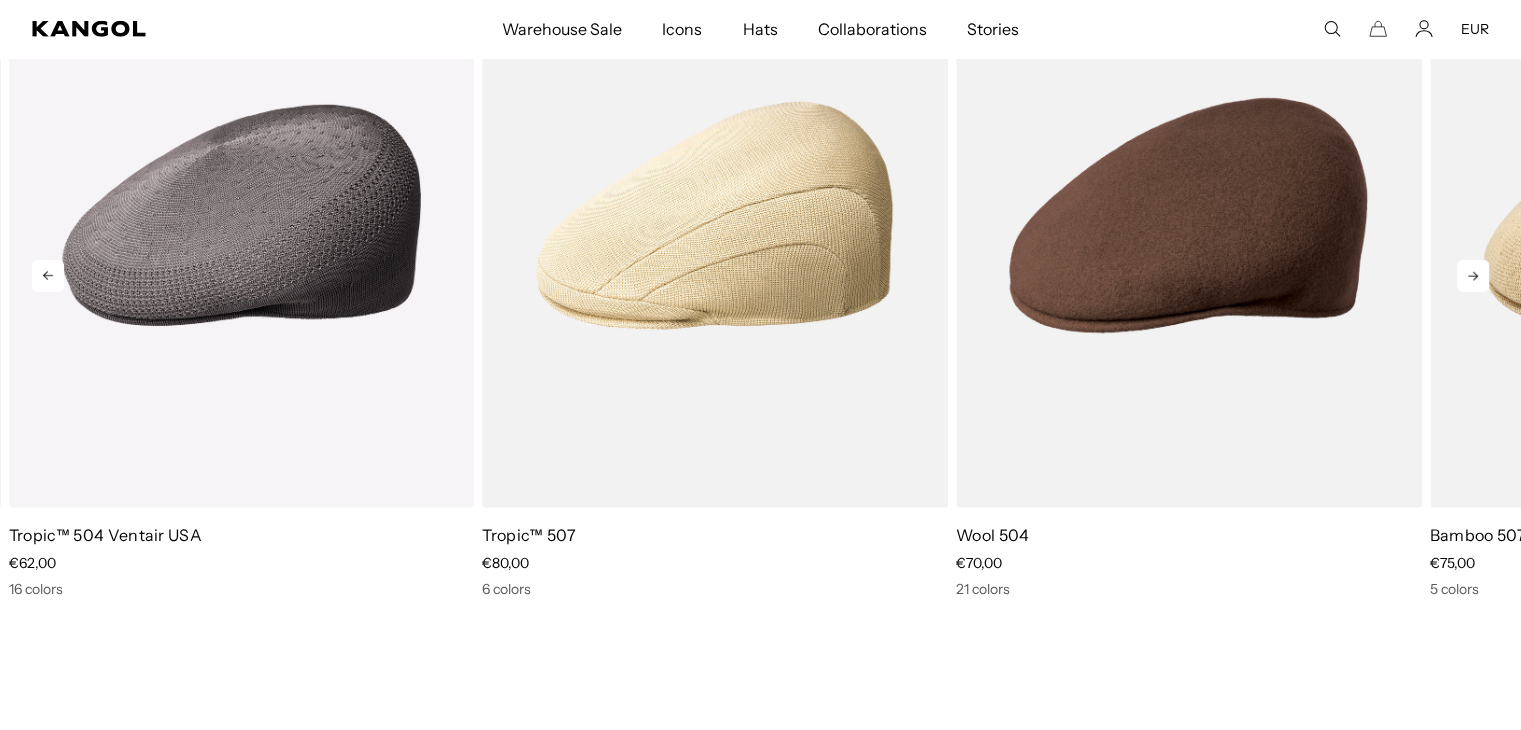 click 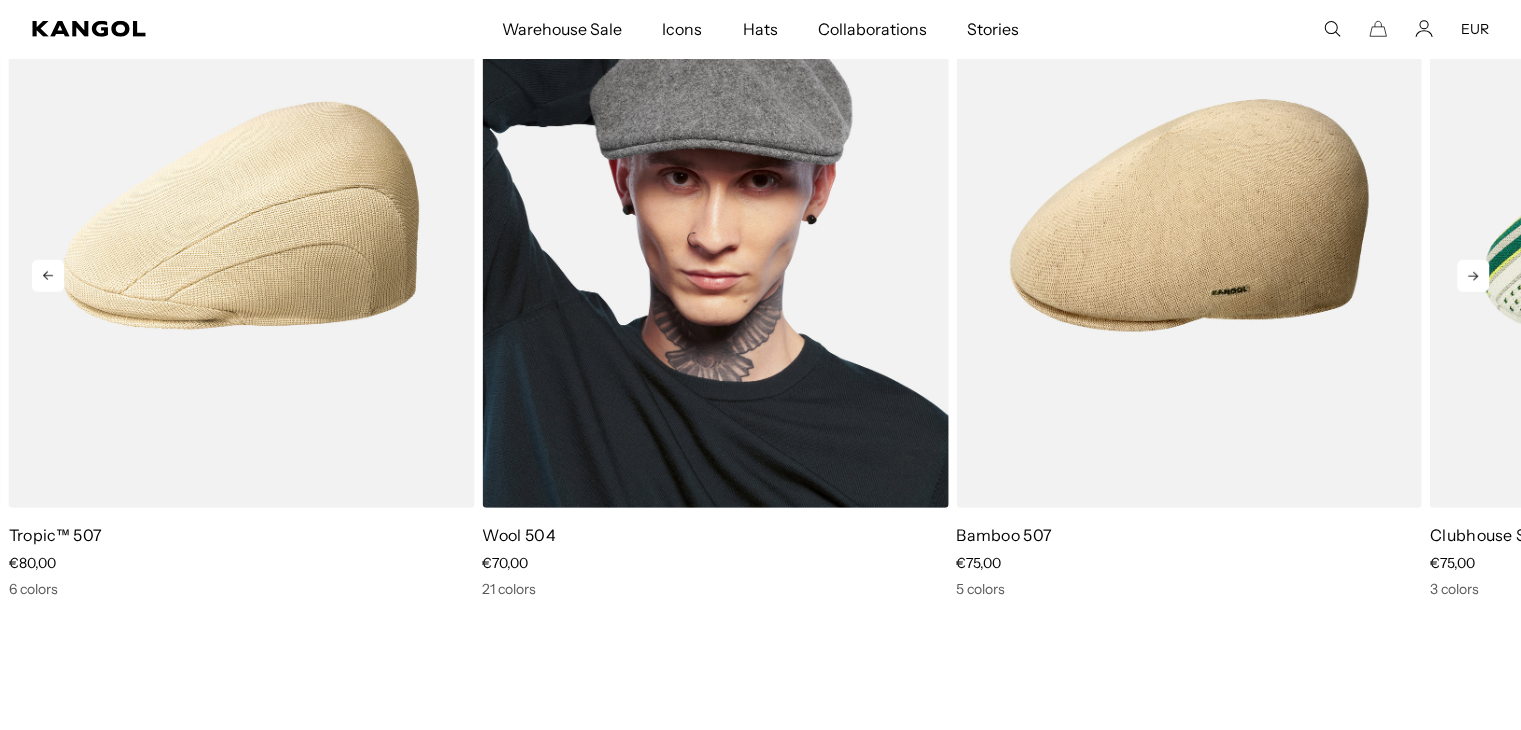 drag, startPoint x: 1479, startPoint y: 270, endPoint x: 760, endPoint y: 367, distance: 725.5136 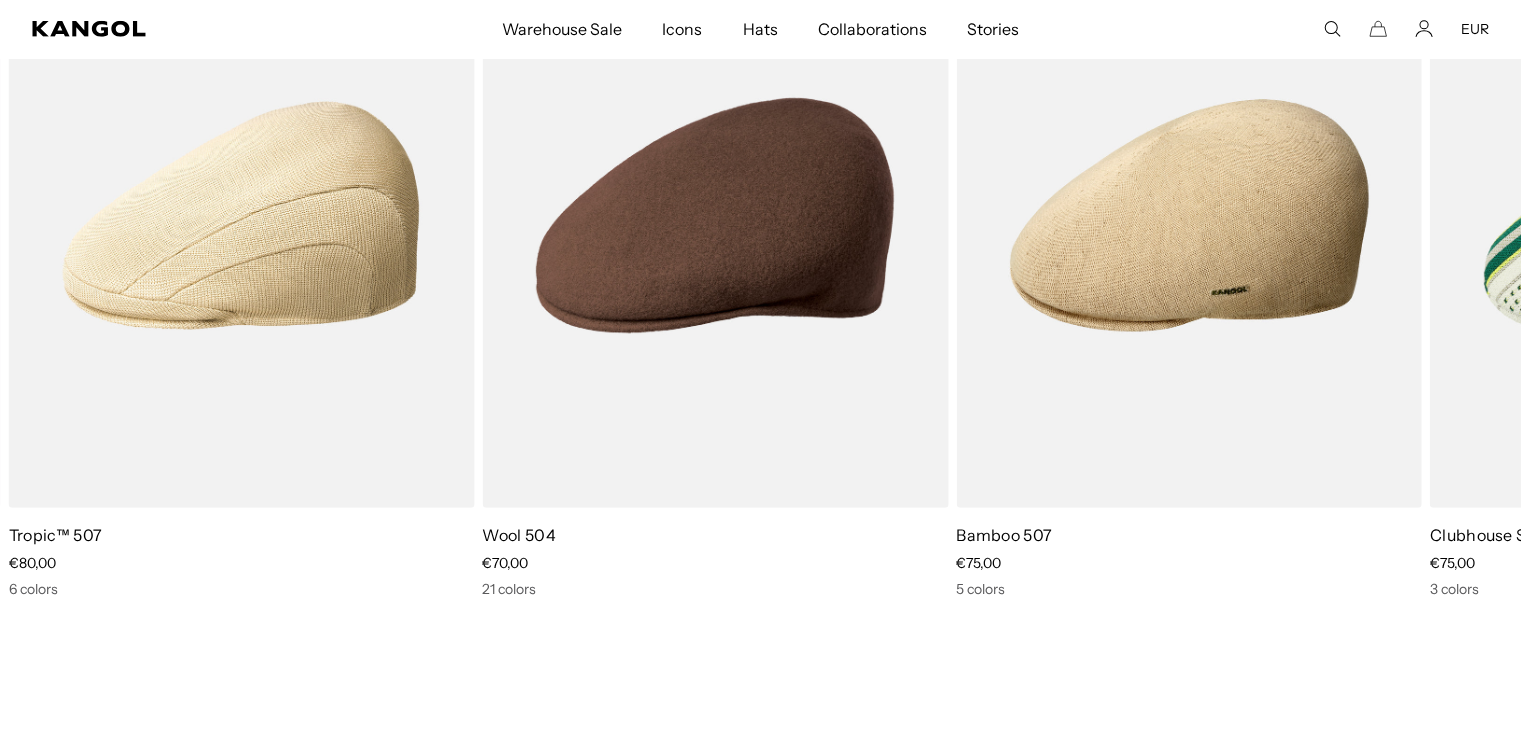 scroll, scrollTop: 0, scrollLeft: 412, axis: horizontal 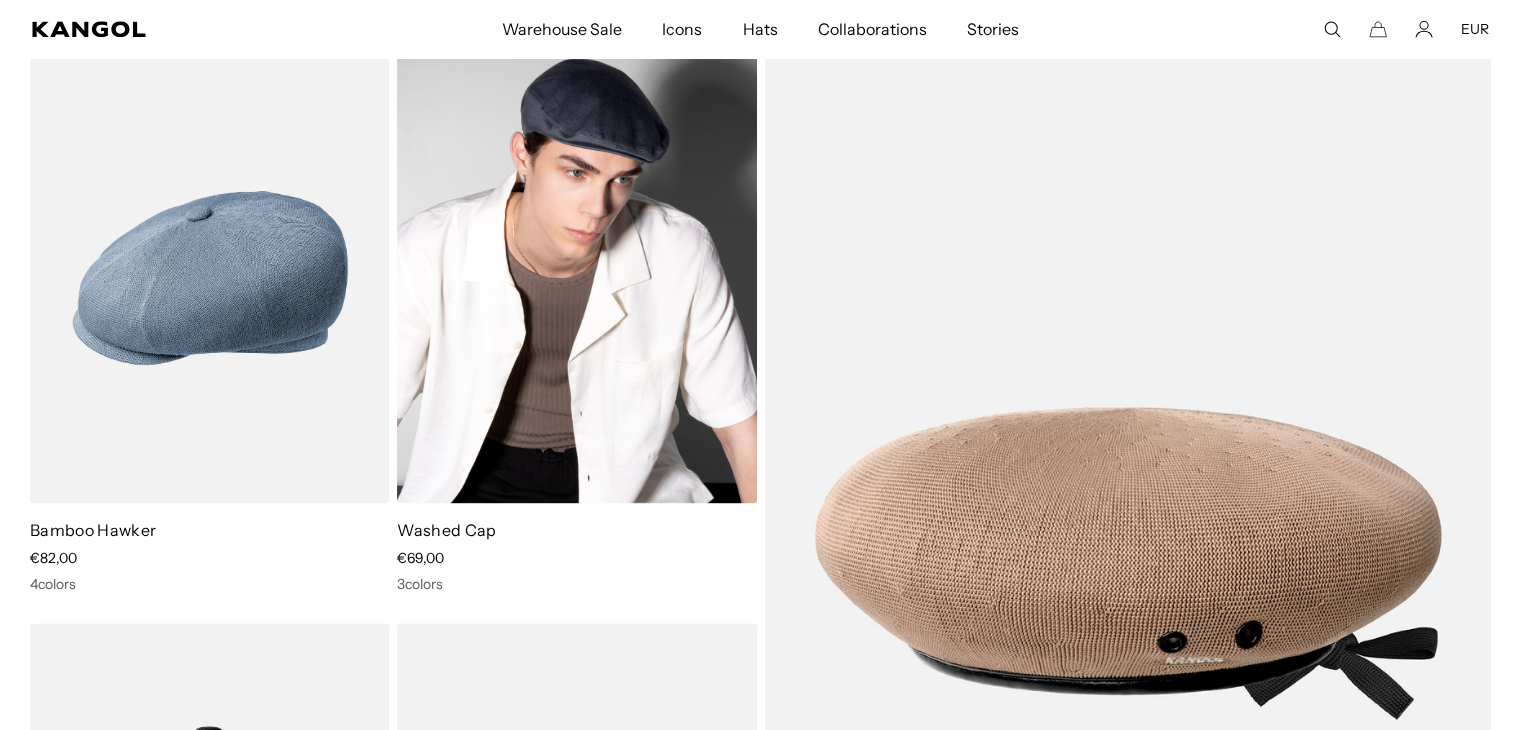 click at bounding box center [576, 277] 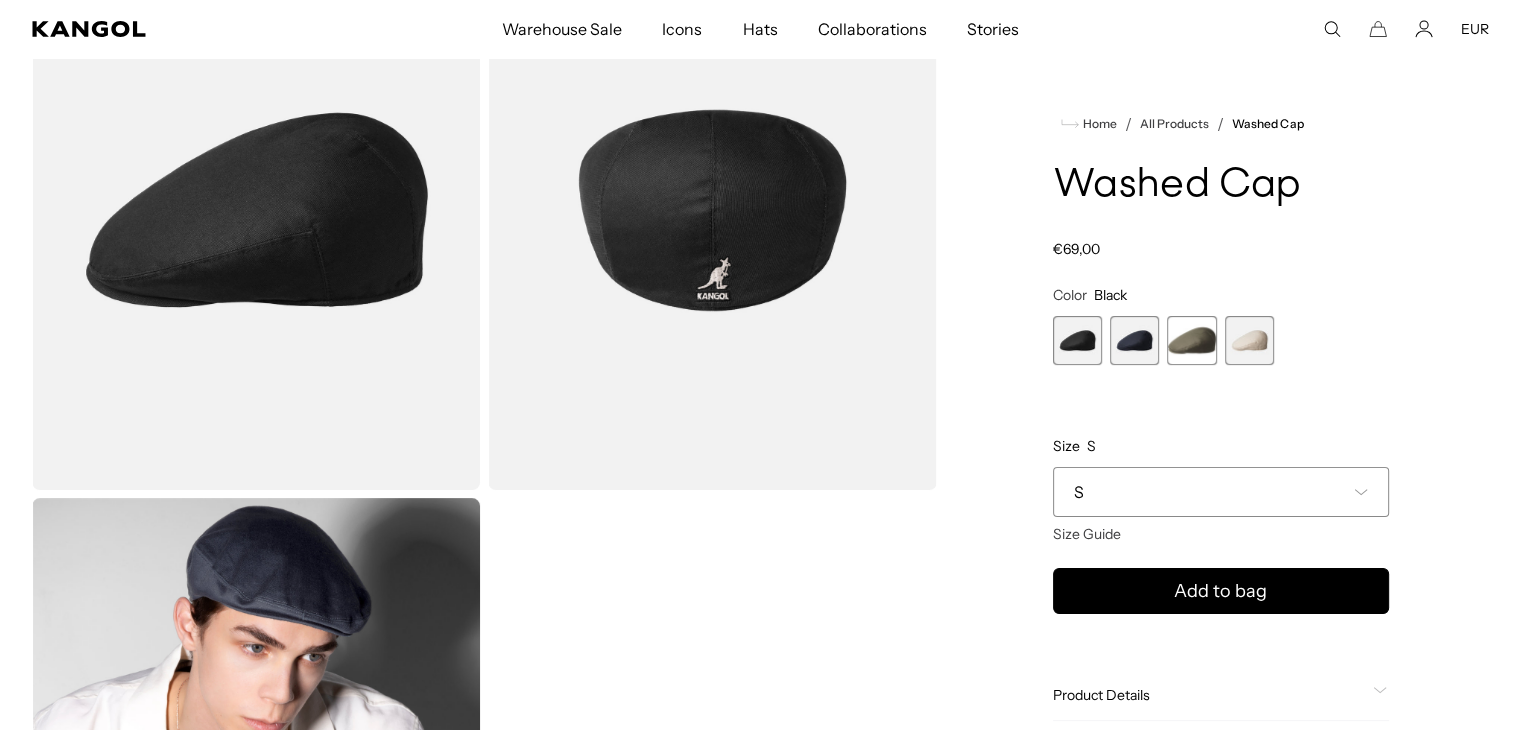 scroll, scrollTop: 199, scrollLeft: 0, axis: vertical 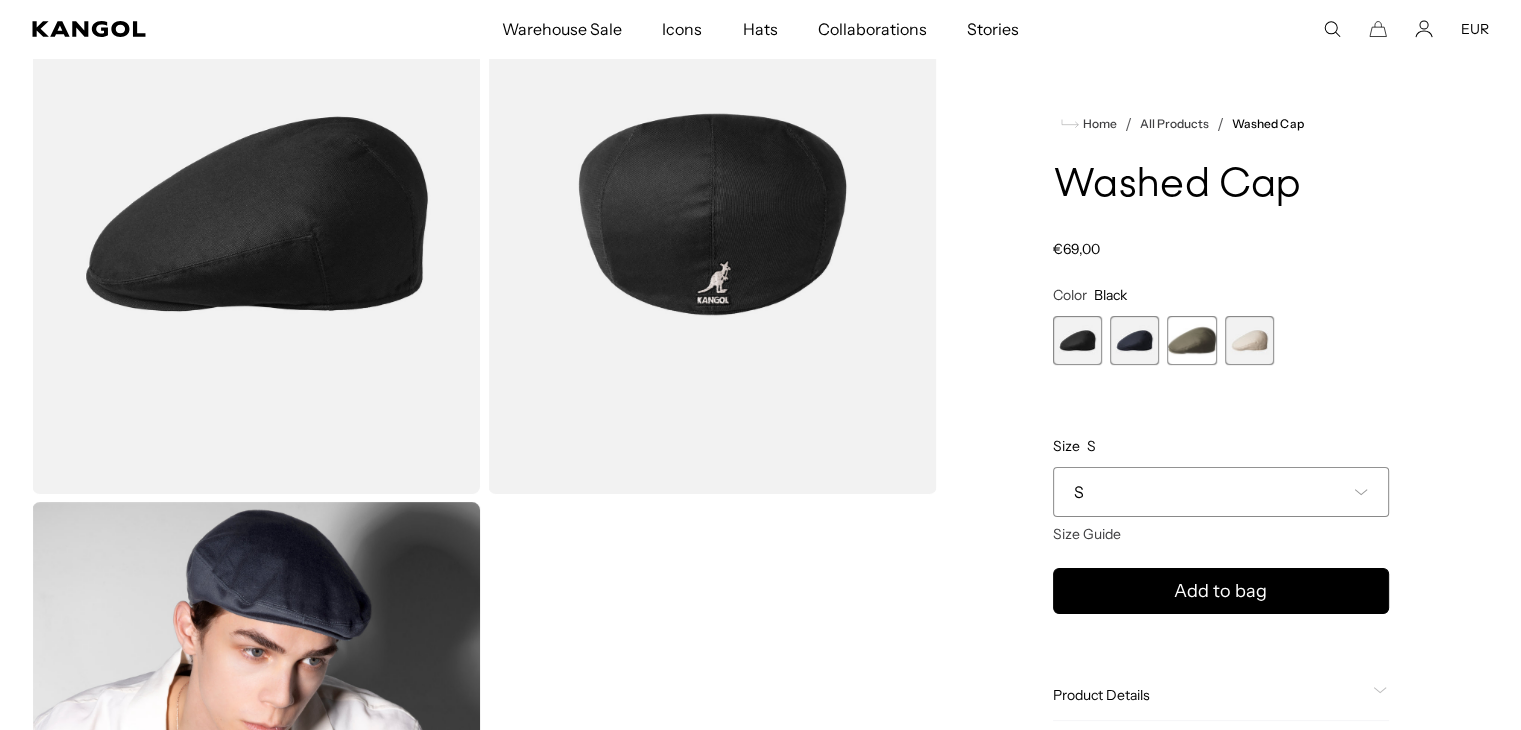click at bounding box center (1134, 340) 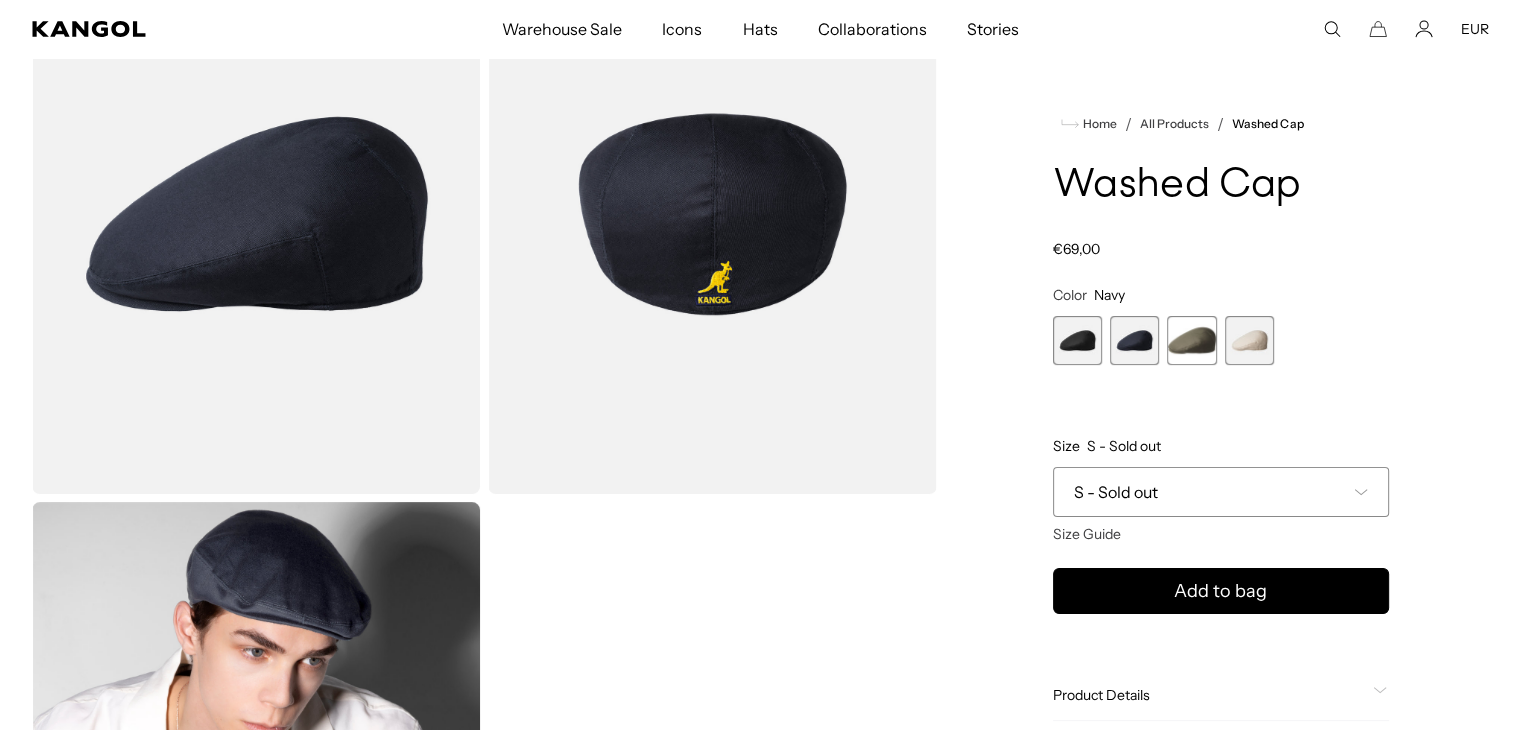 scroll, scrollTop: 0, scrollLeft: 0, axis: both 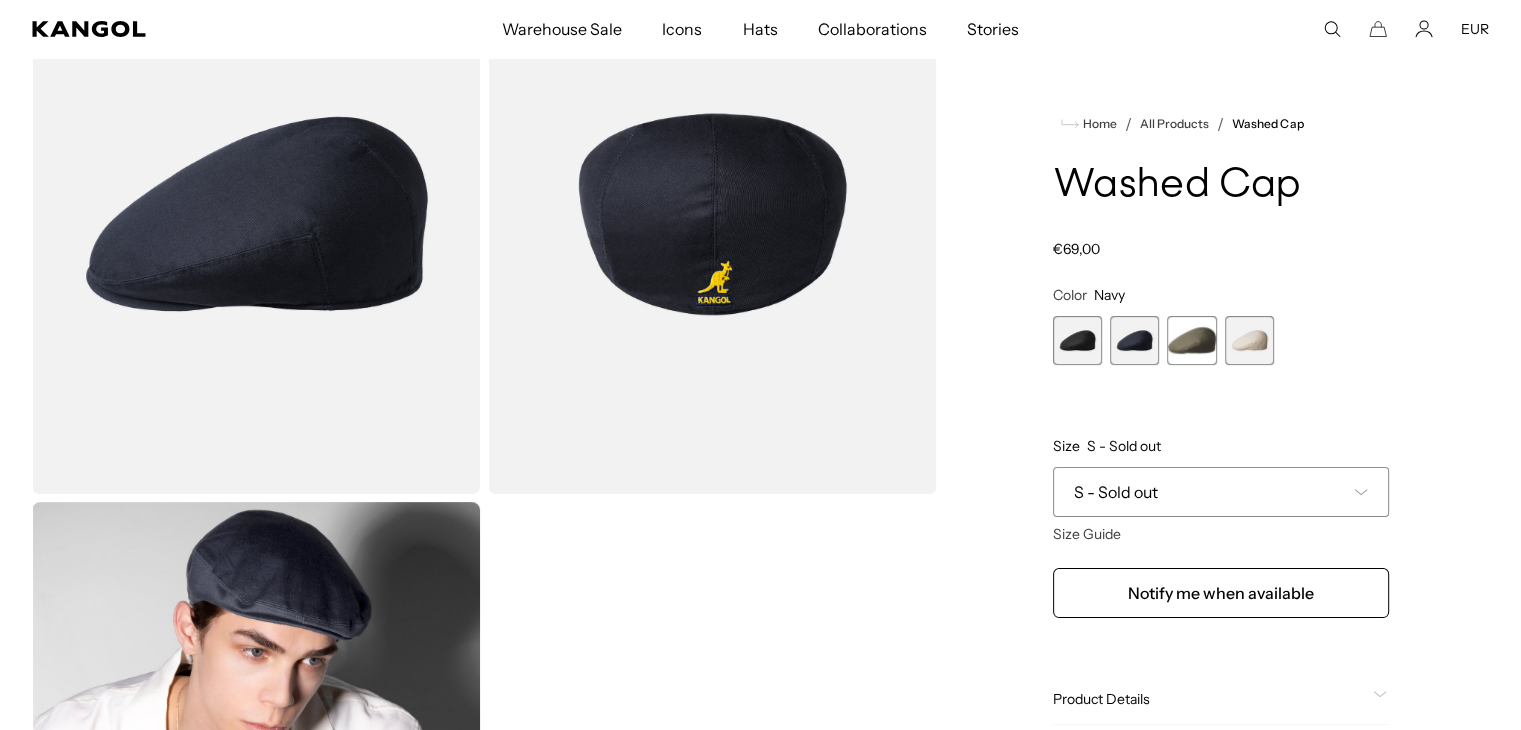 click at bounding box center [1077, 340] 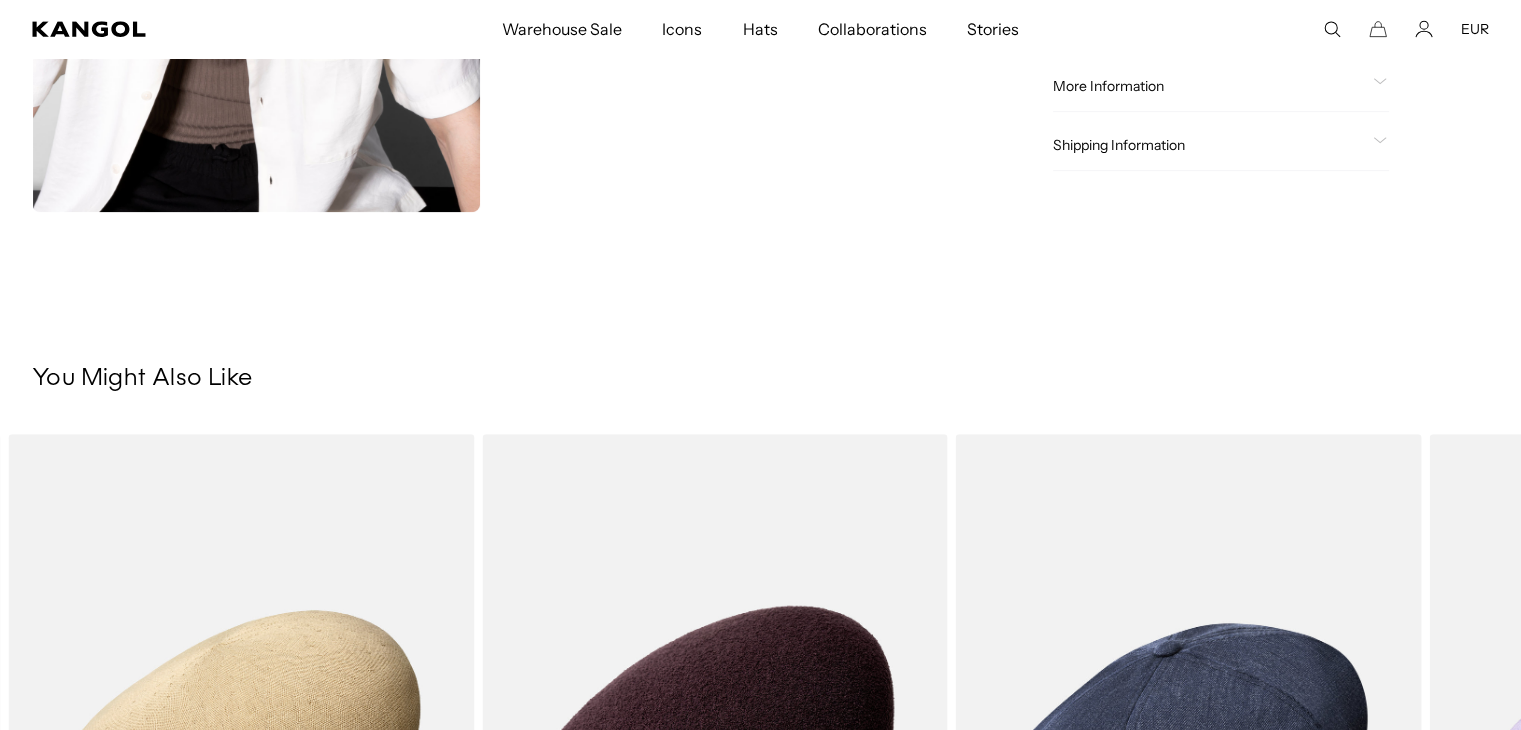 scroll, scrollTop: 1048, scrollLeft: 0, axis: vertical 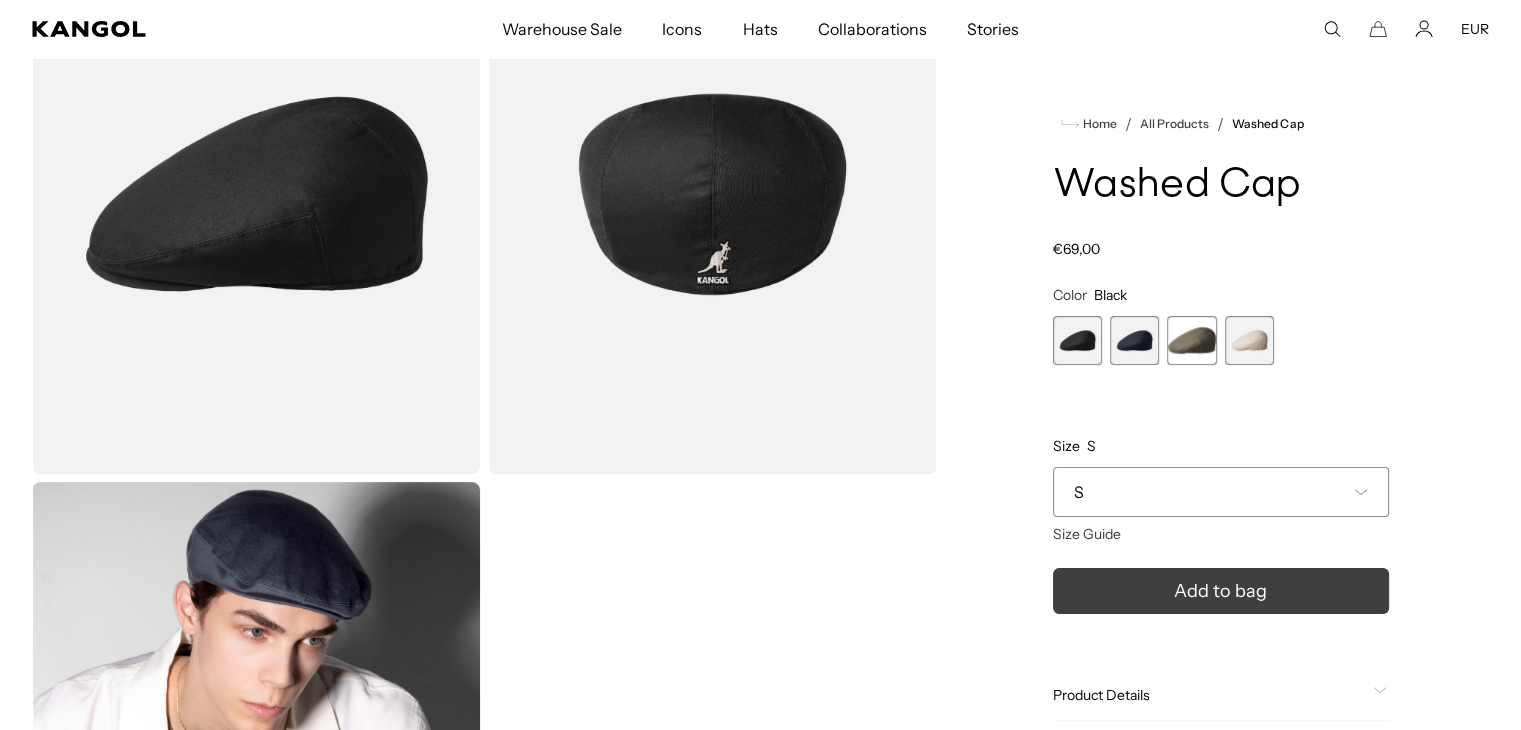 click on "Add to bag" at bounding box center (1221, 591) 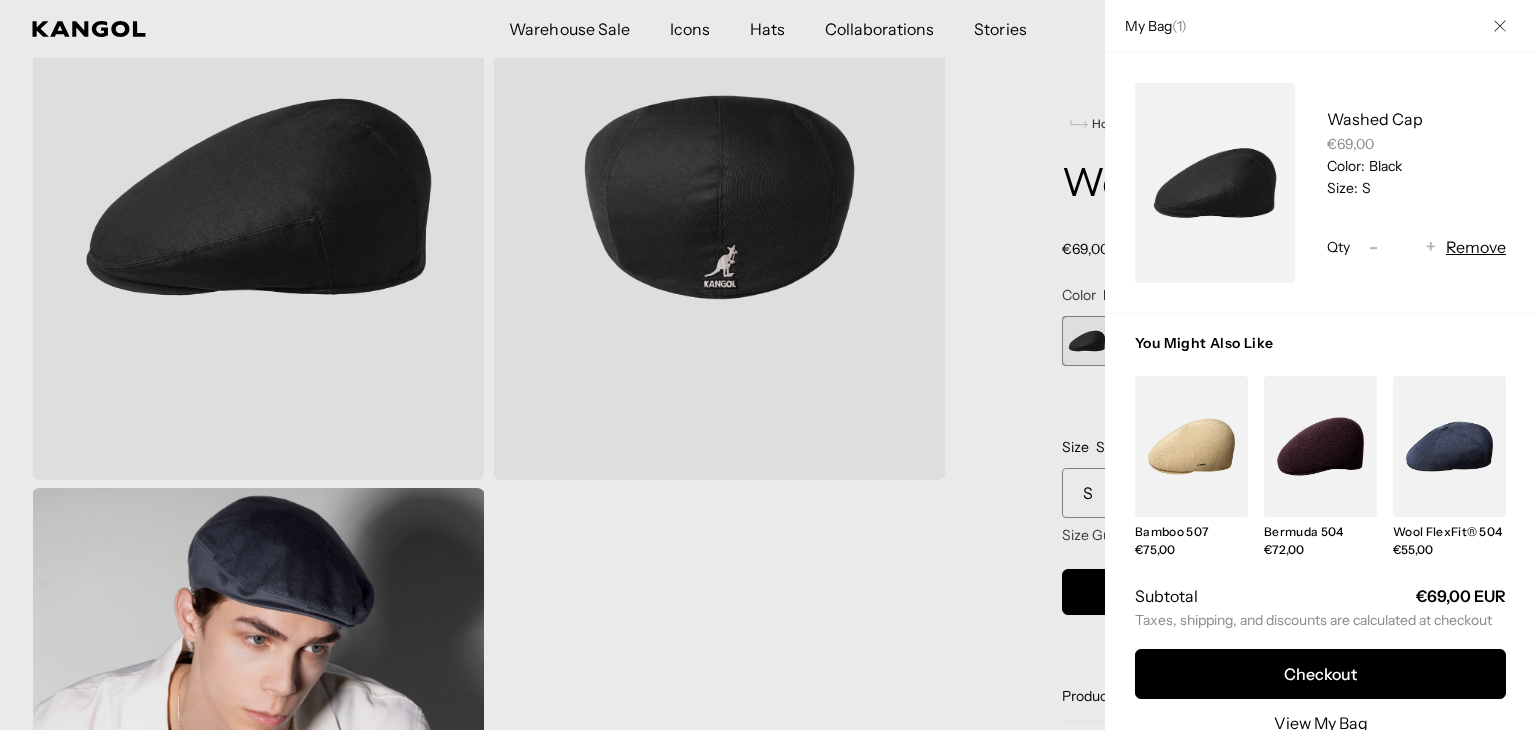 scroll, scrollTop: 0, scrollLeft: 0, axis: both 